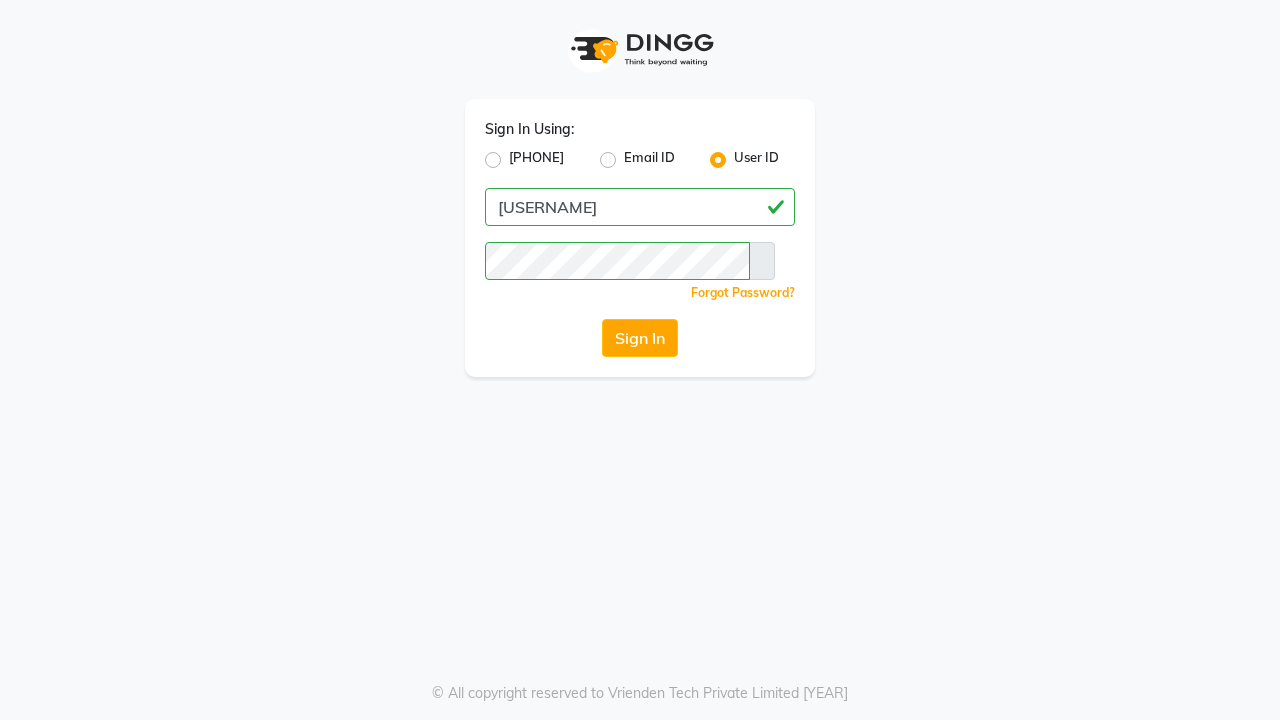 scroll, scrollTop: 0, scrollLeft: 0, axis: both 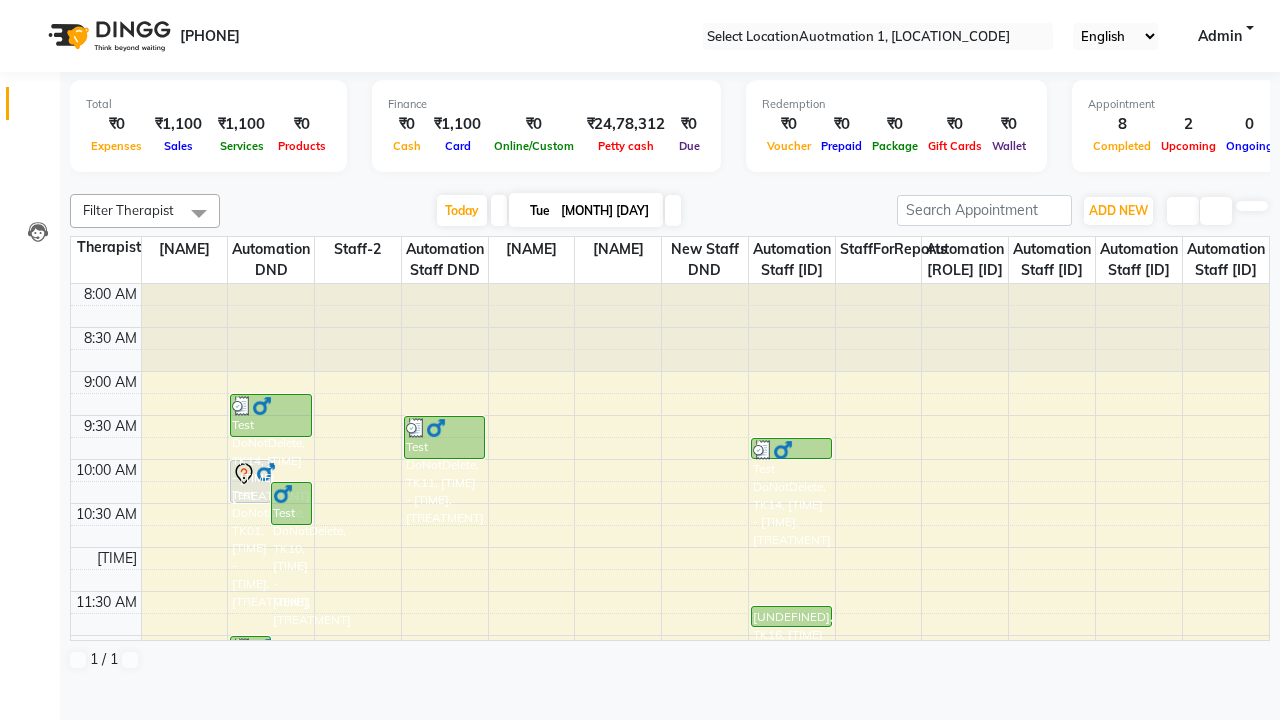 click at bounding box center (31, 8) 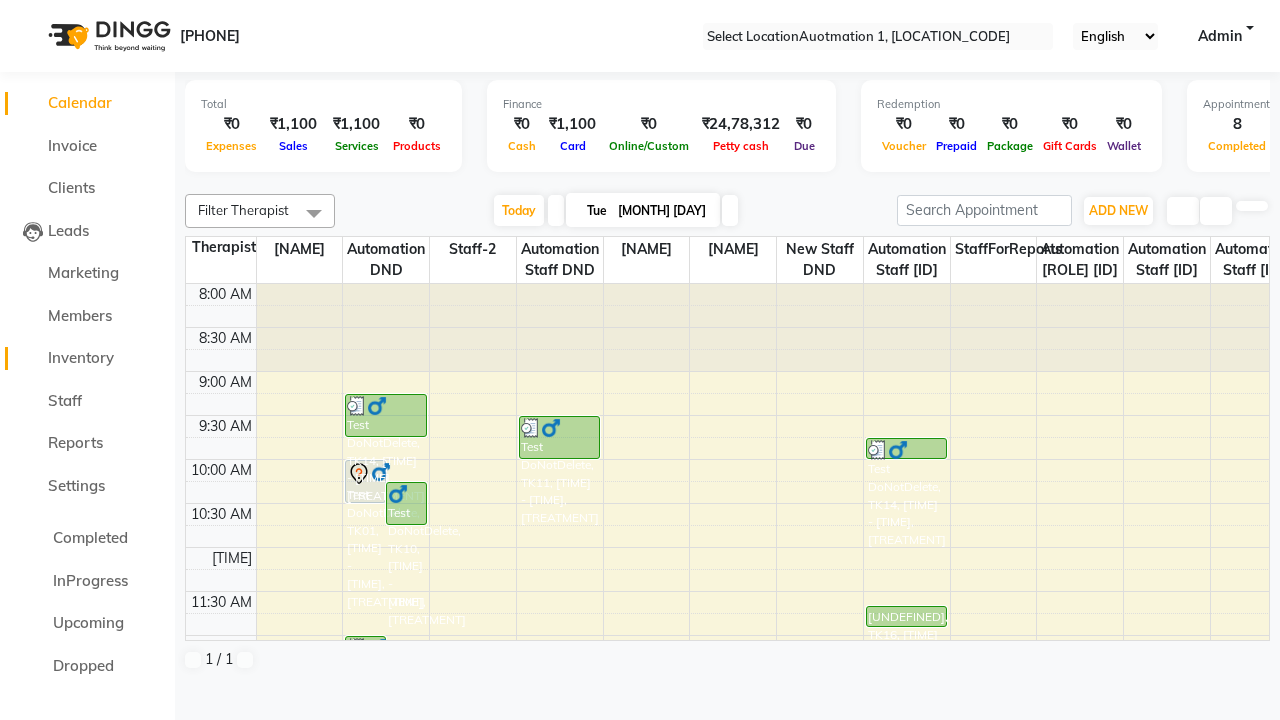 click on "Inventory" at bounding box center [81, 357] 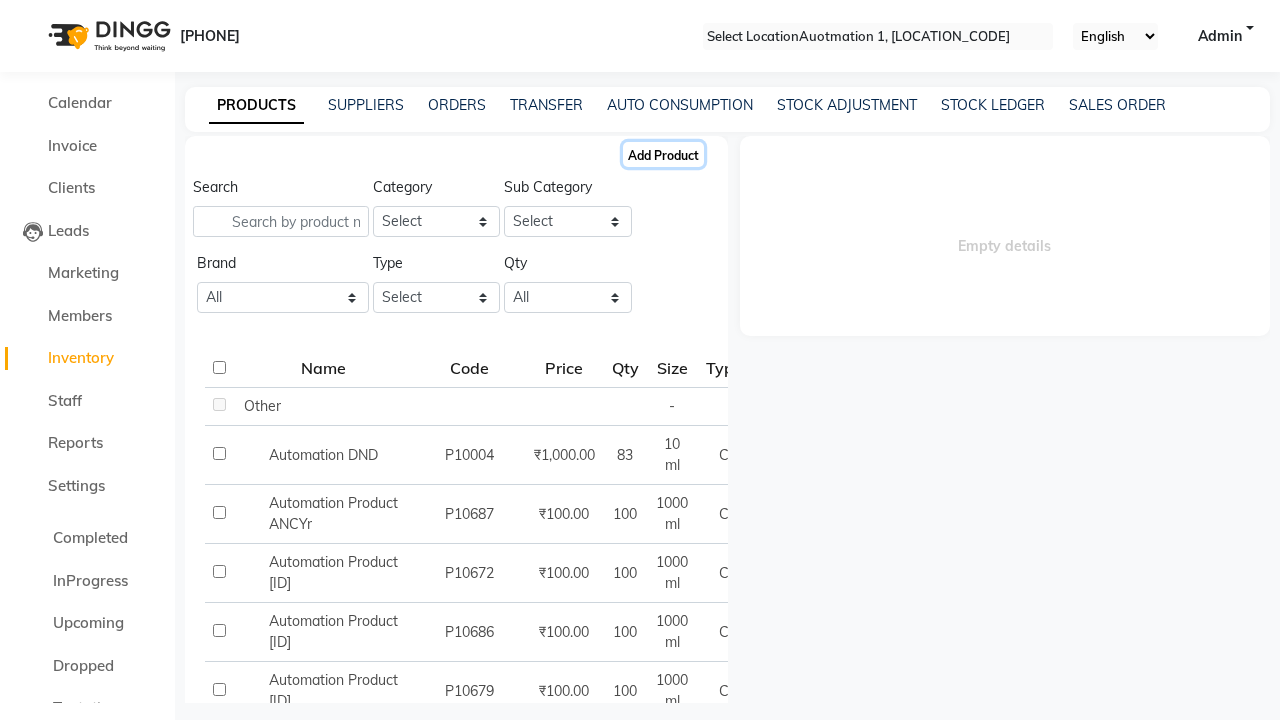 click on "Add Product" at bounding box center [663, 154] 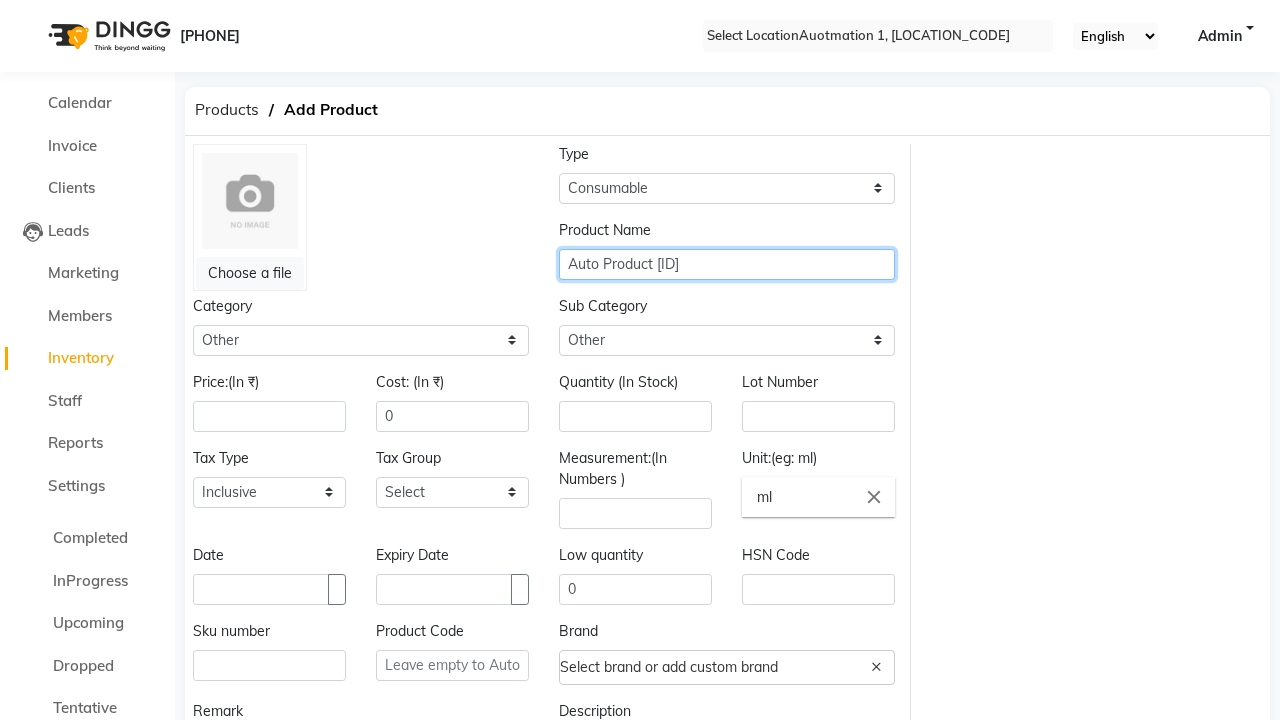 type on "Auto Product [ID]" 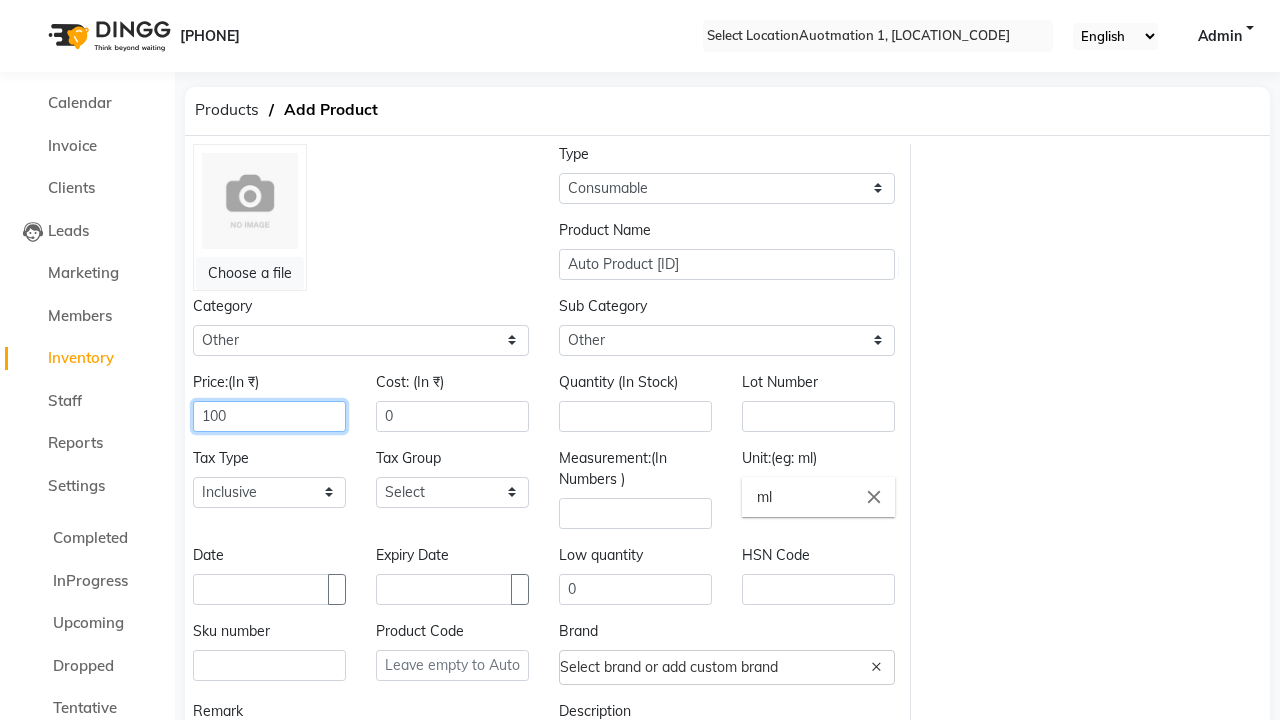 type on "100" 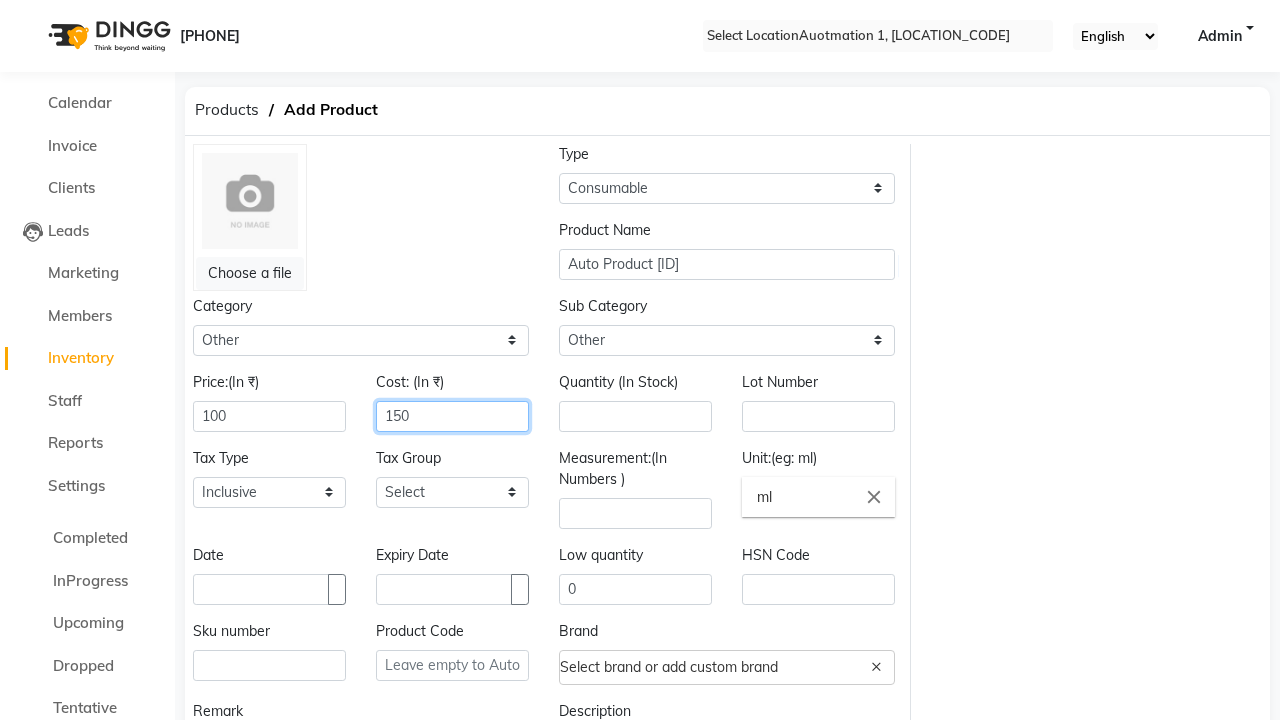 type on "150" 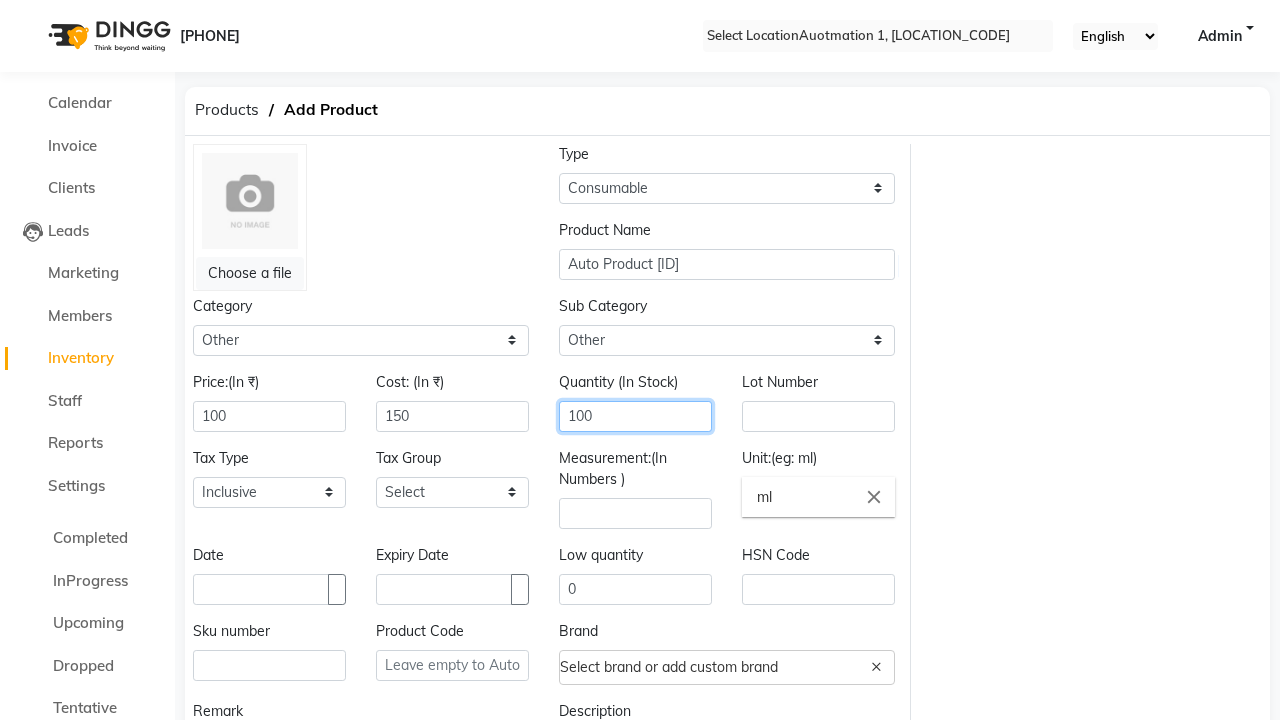 type on "100" 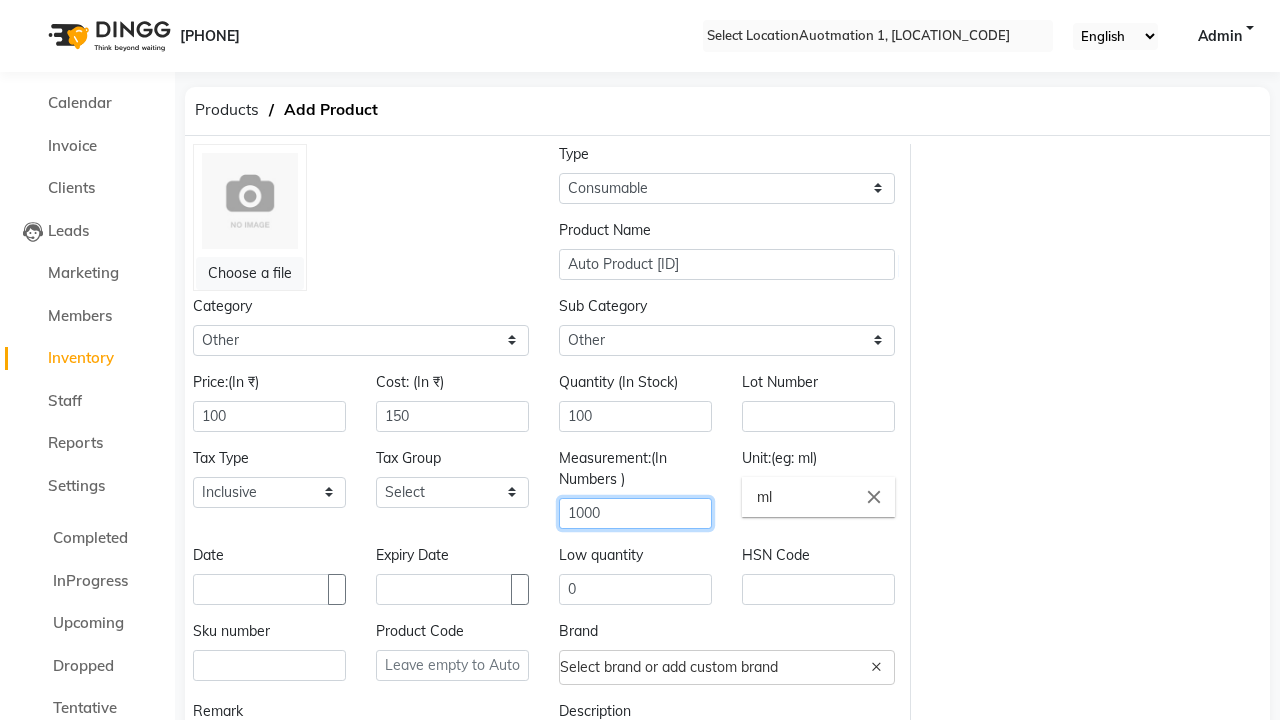 type on "1000" 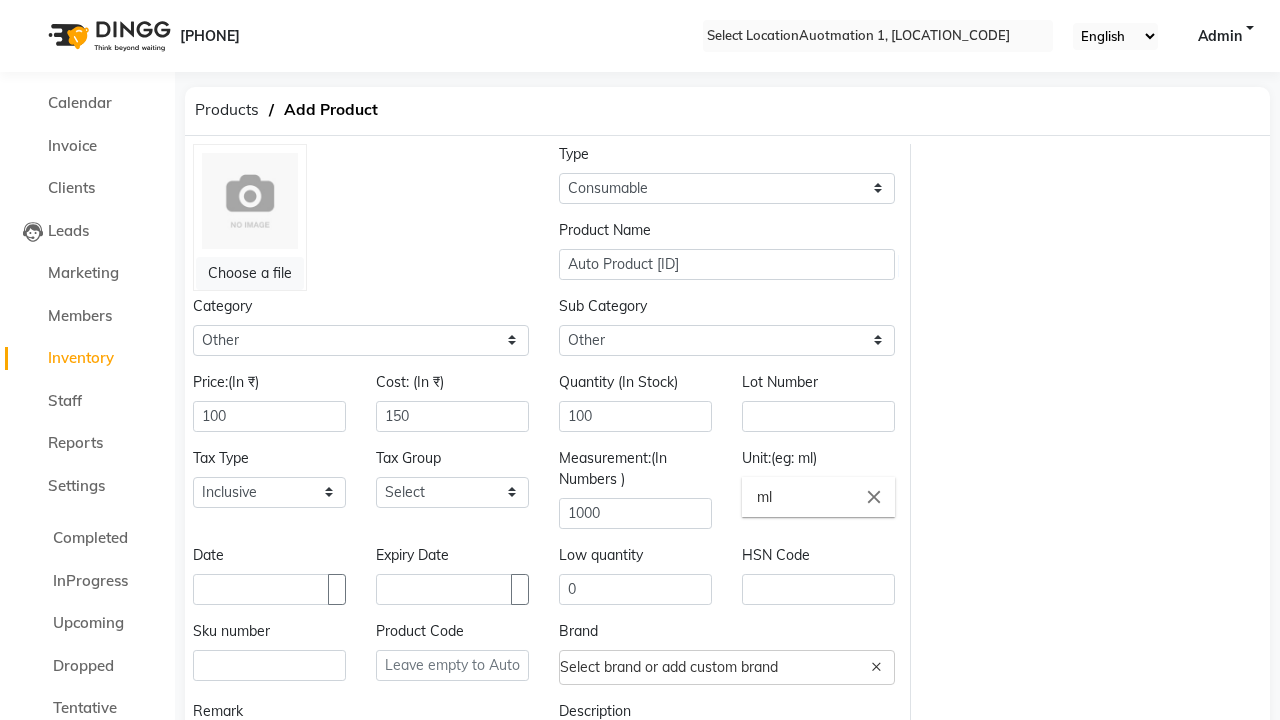 scroll, scrollTop: 22, scrollLeft: 0, axis: vertical 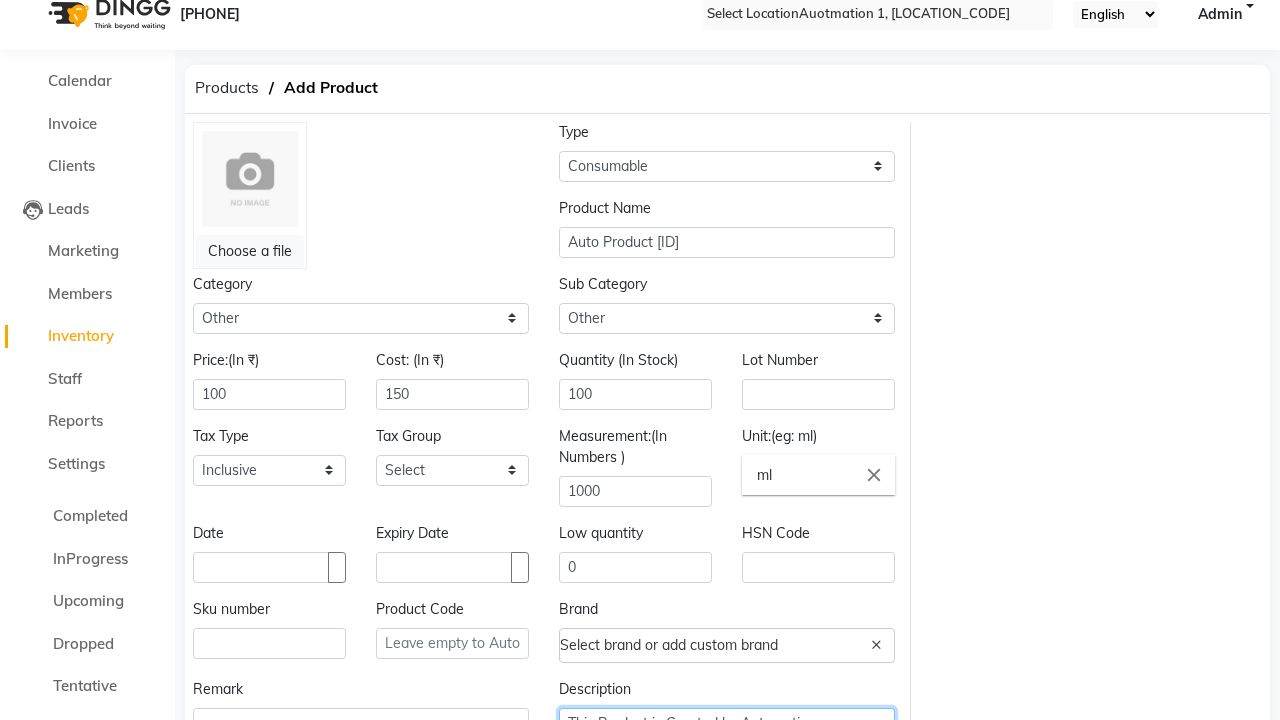 type on "This Product is Created by Automation" 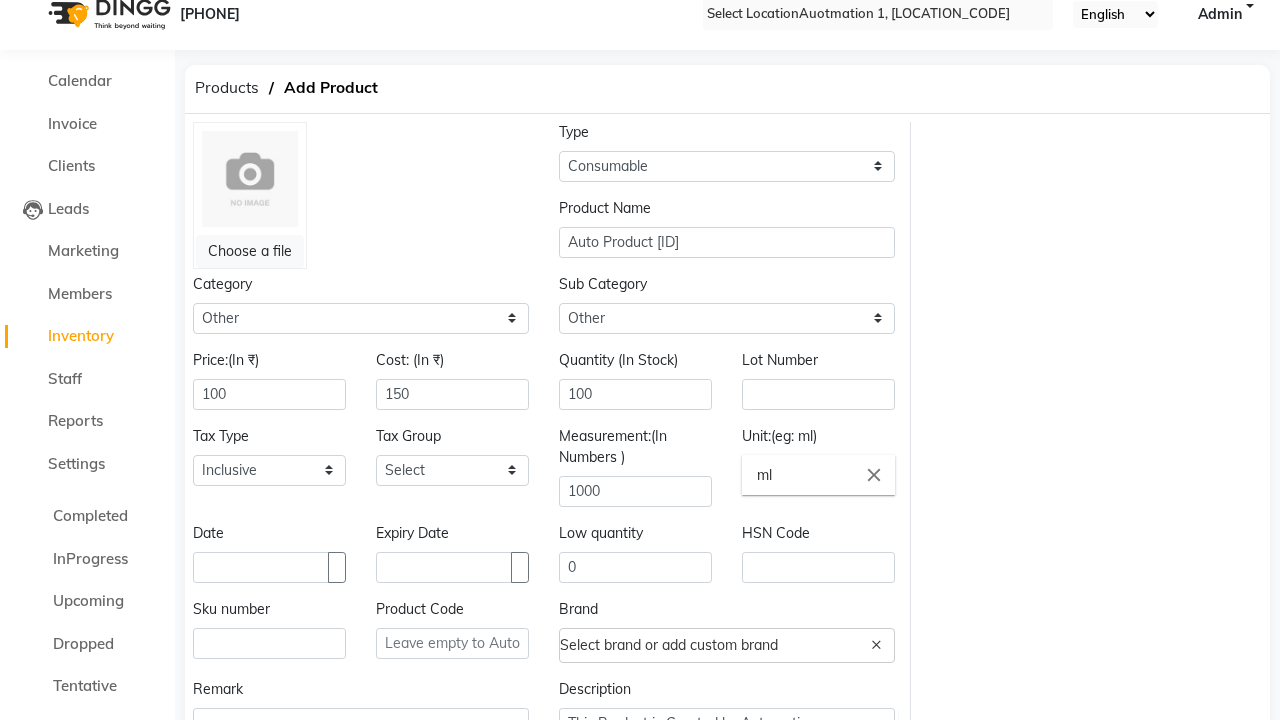 click on "Save" at bounding box center [225, 795] 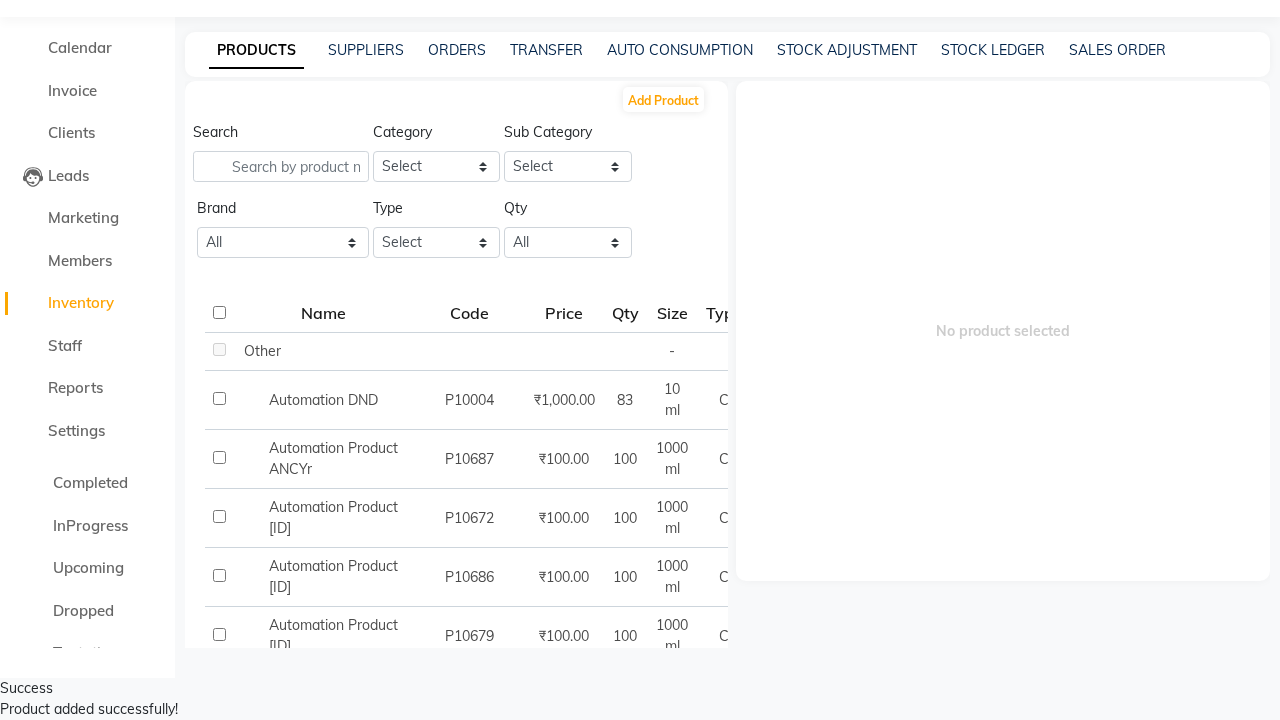 scroll, scrollTop: 0, scrollLeft: 0, axis: both 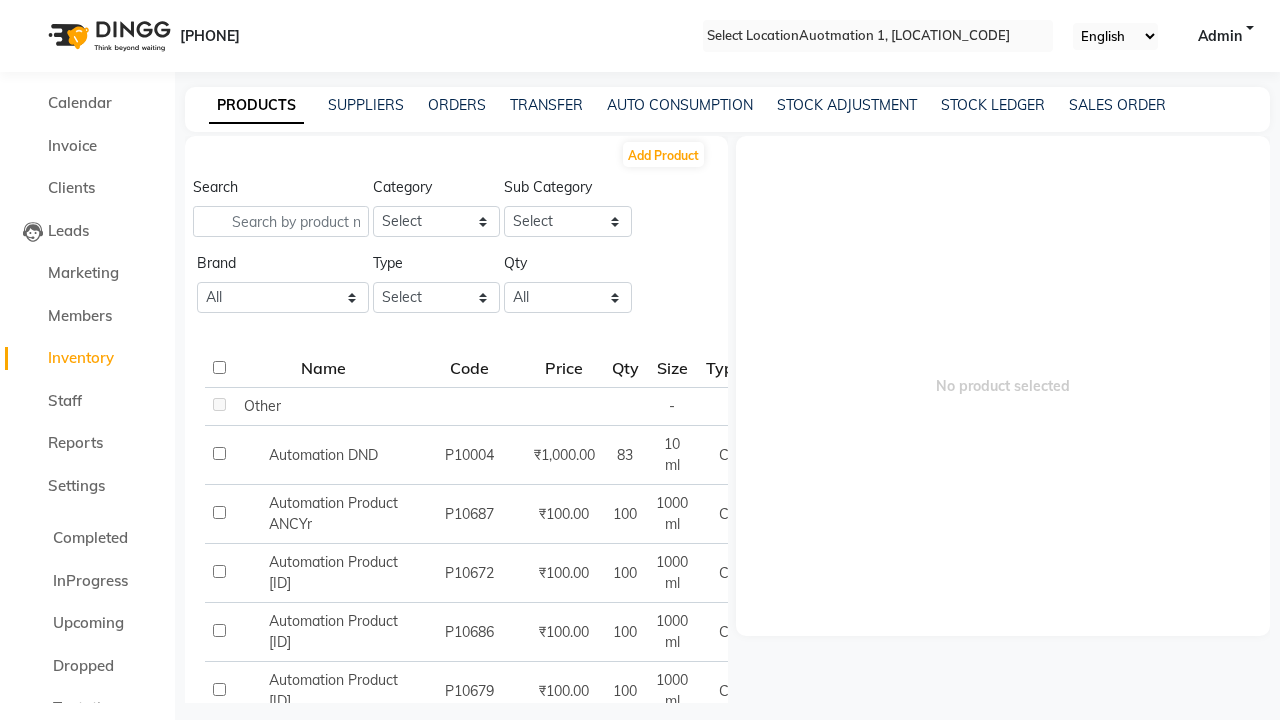 click on "Product added successfully!" at bounding box center (640, 764) 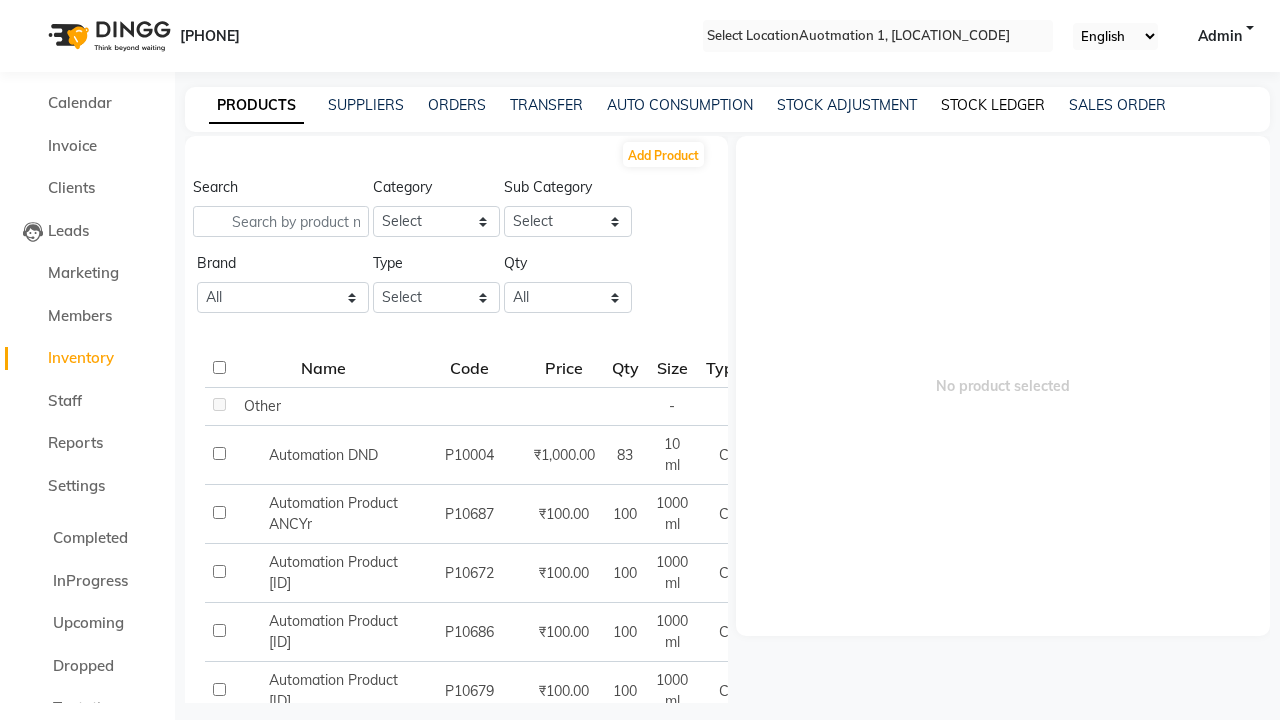 click on "STOCK LEDGER" at bounding box center (993, 105) 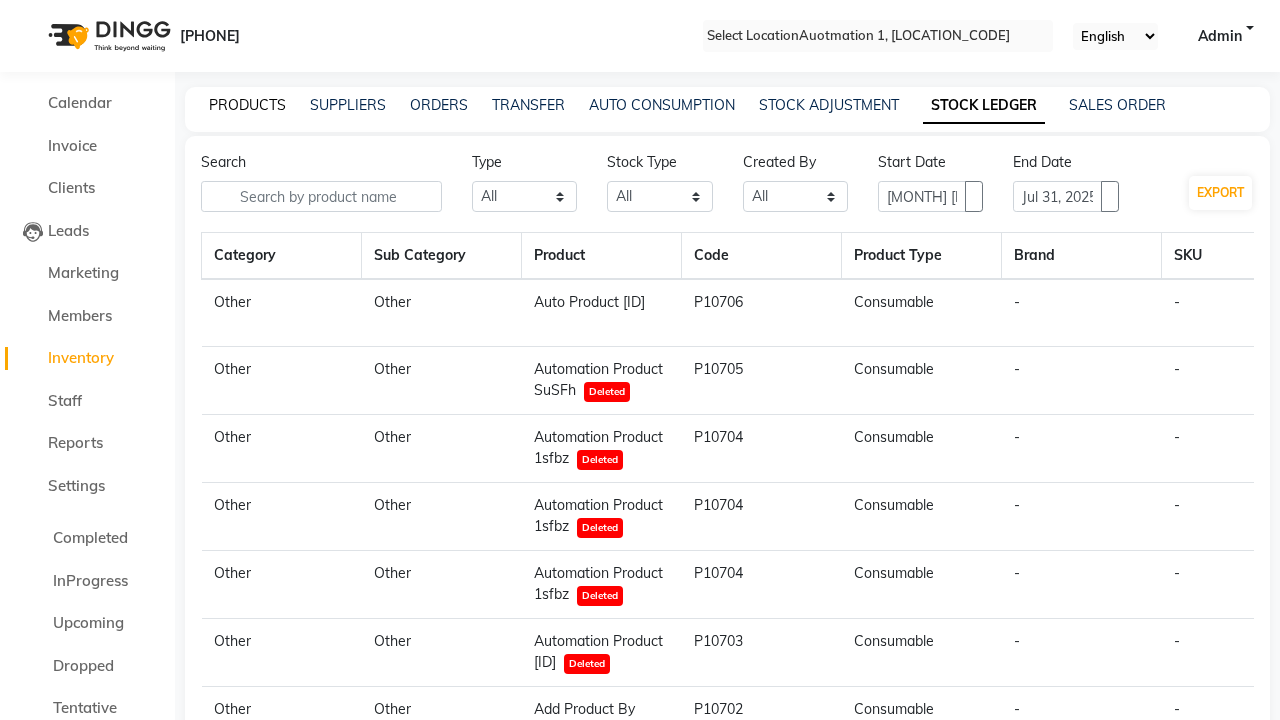 click on "PRODUCTS" at bounding box center (247, 105) 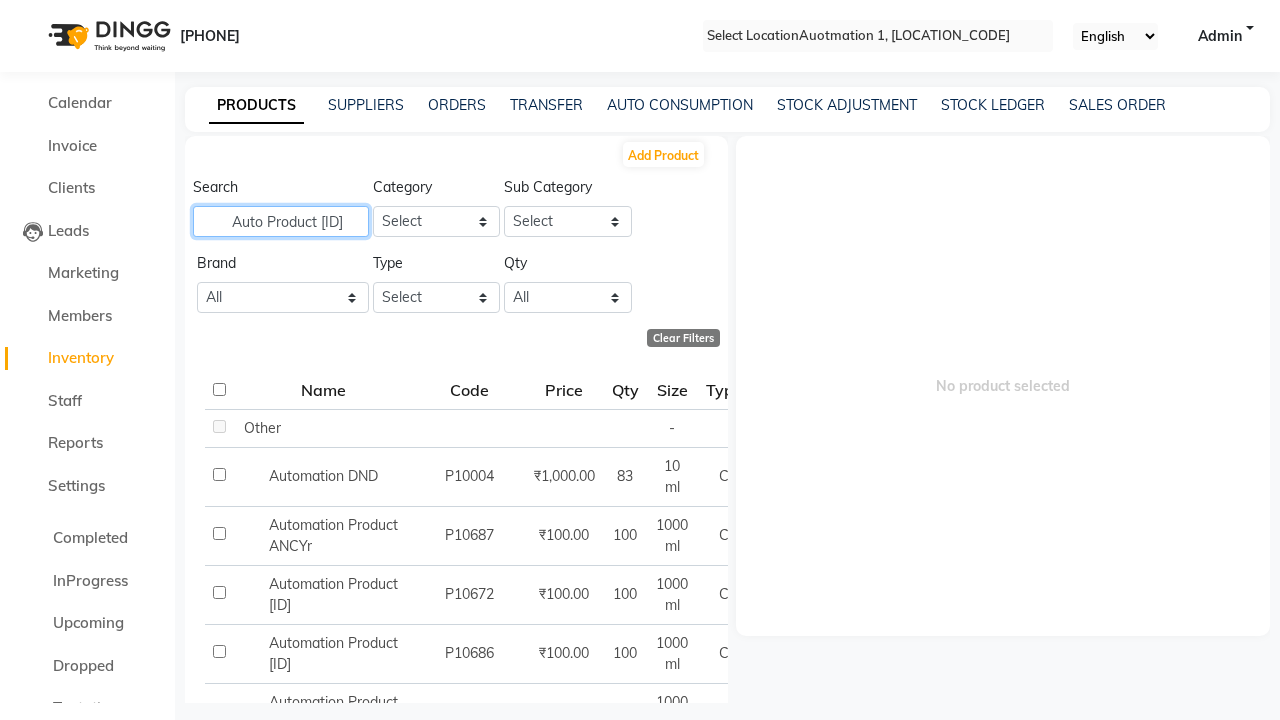 type on "Auto Product [ID]" 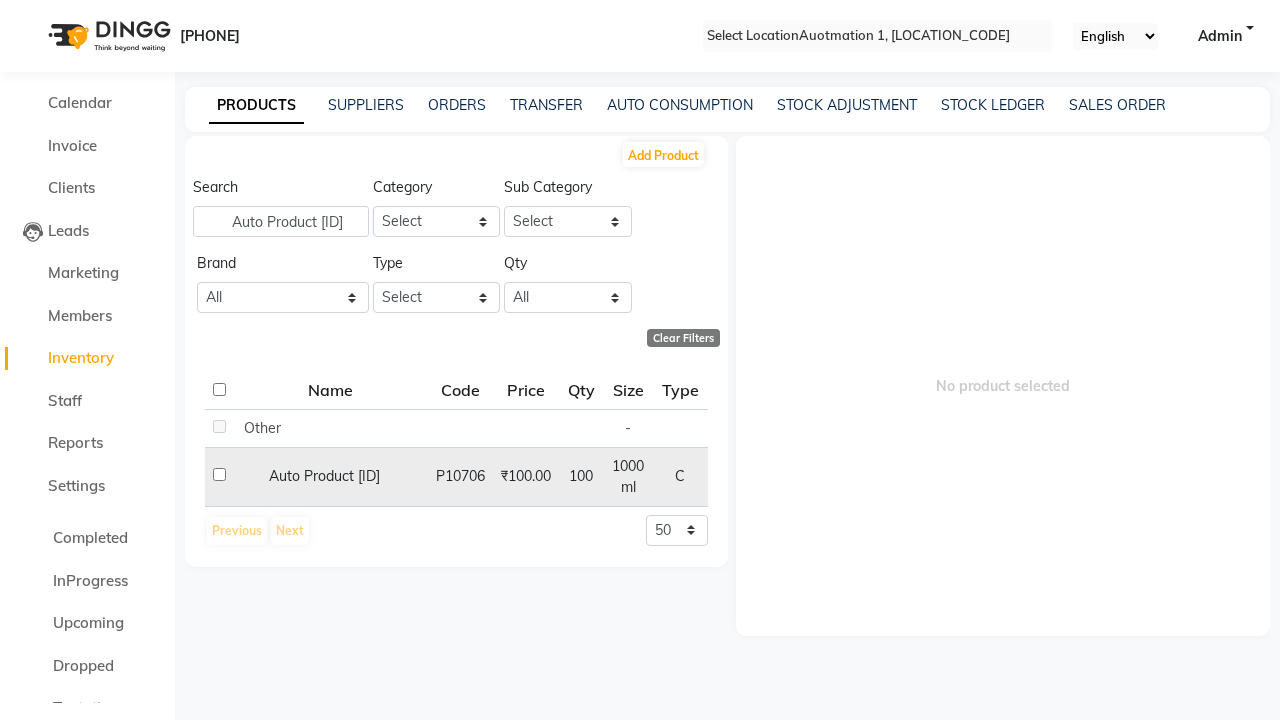 click at bounding box center (219, 426) 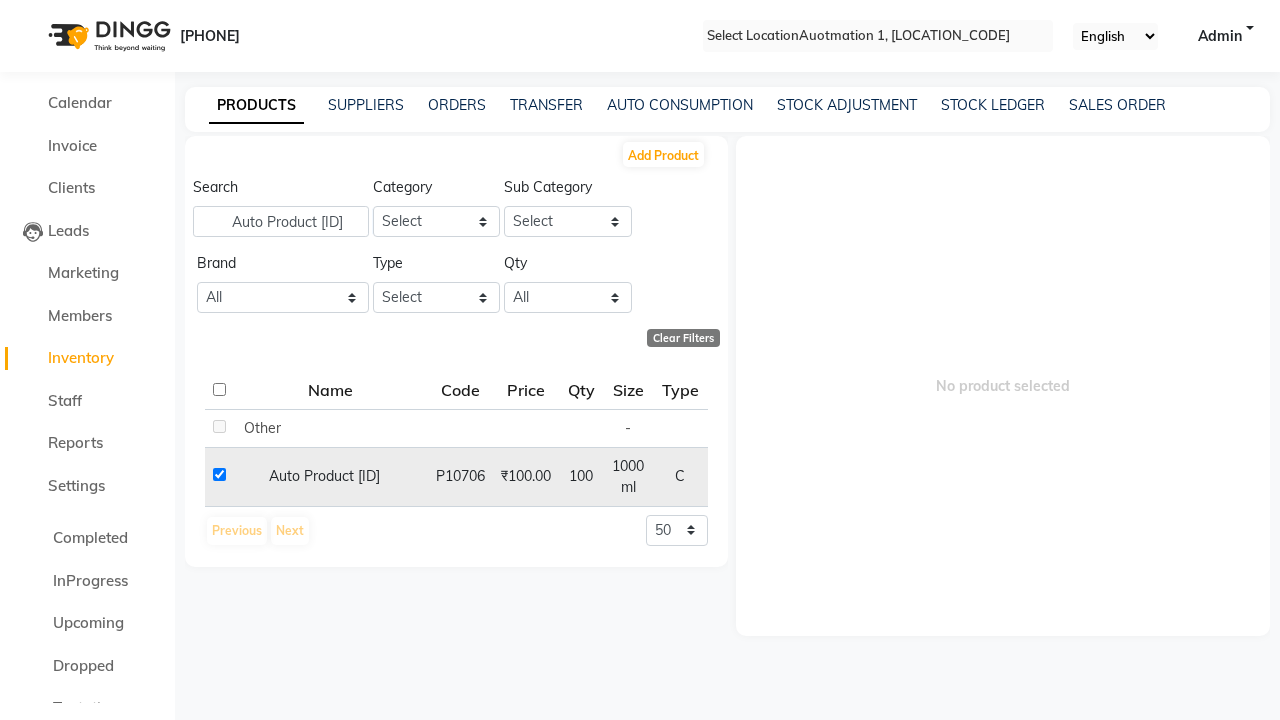checkbox on "true" 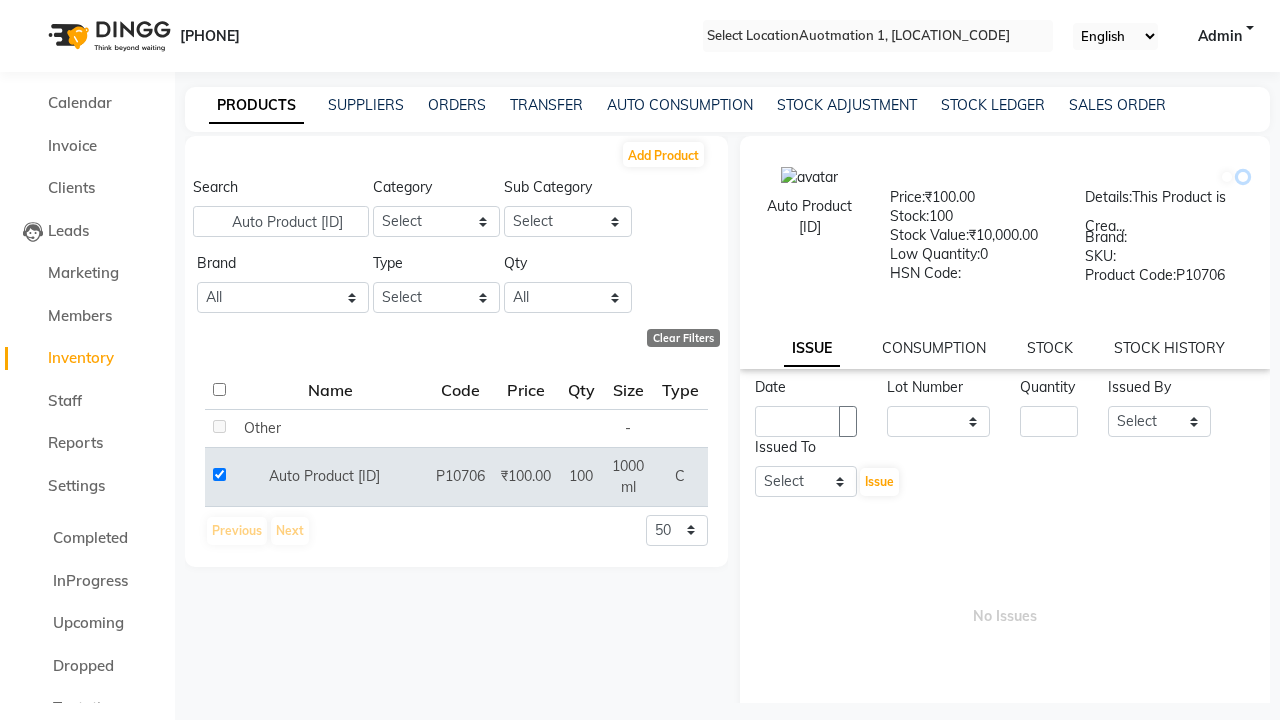click at bounding box center (1243, 177) 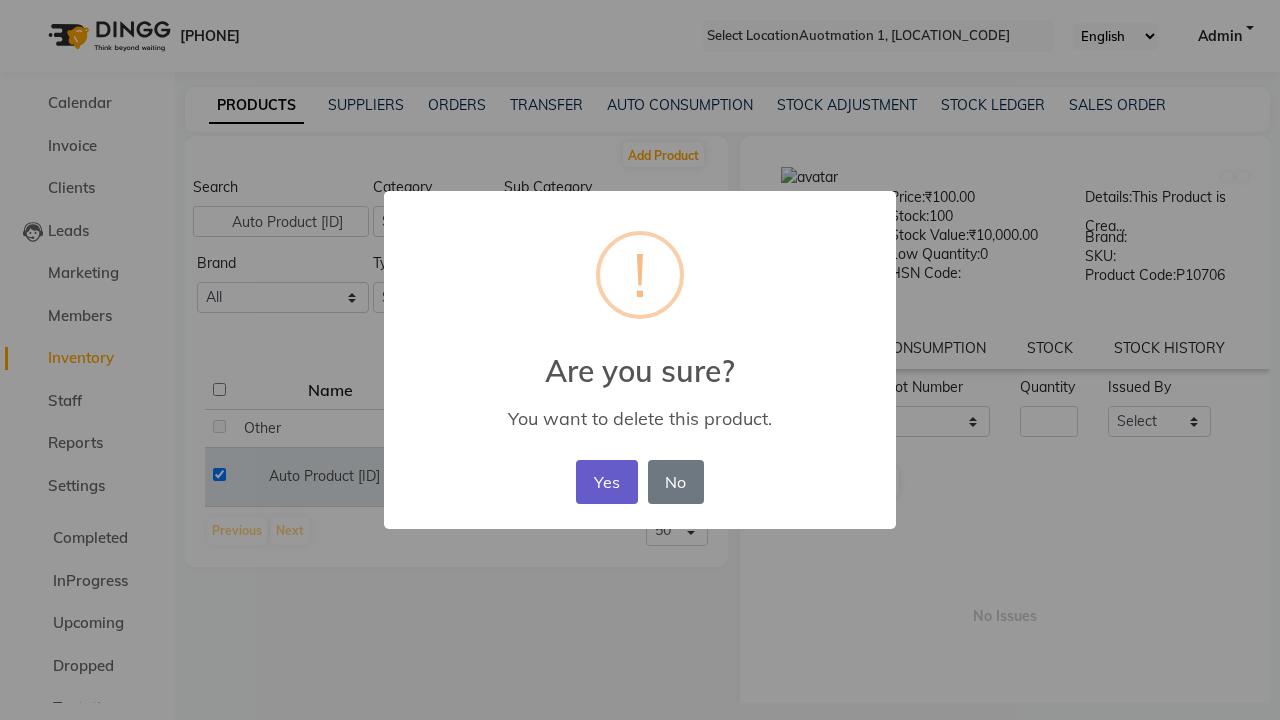 click on "Yes" at bounding box center [606, 482] 